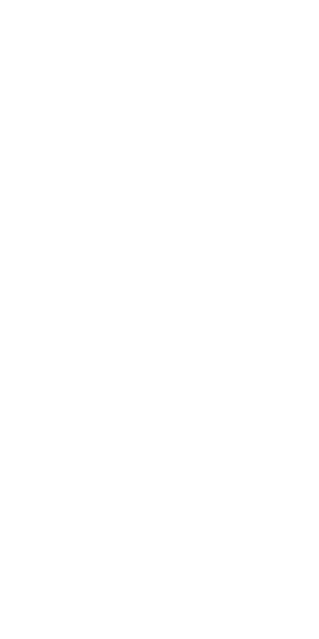 scroll, scrollTop: 0, scrollLeft: 0, axis: both 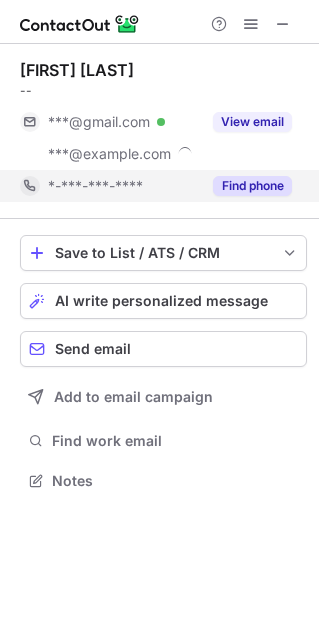 click on "Find phone" at bounding box center (252, 186) 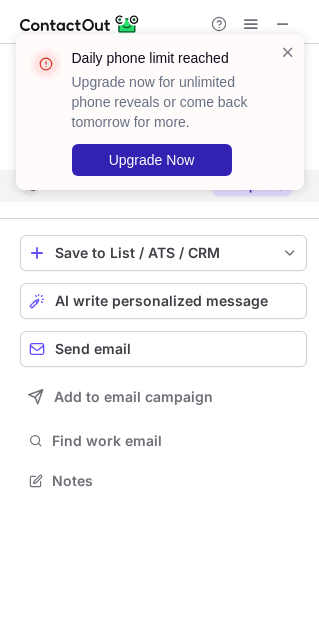 click on "Daily phone limit reached Upgrade now for unlimited phone reveals or come back tomorrow for more. Upgrade Now" at bounding box center (160, 112) 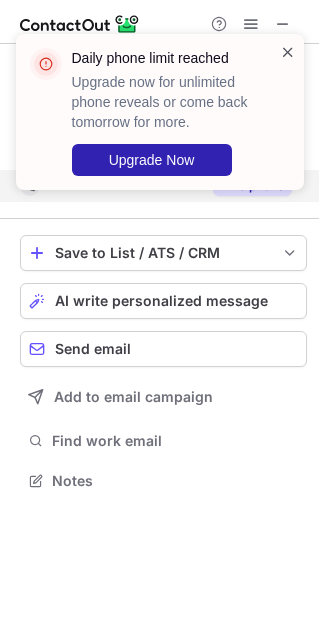 drag, startPoint x: 292, startPoint y: 54, endPoint x: 223, endPoint y: 114, distance: 91.43851 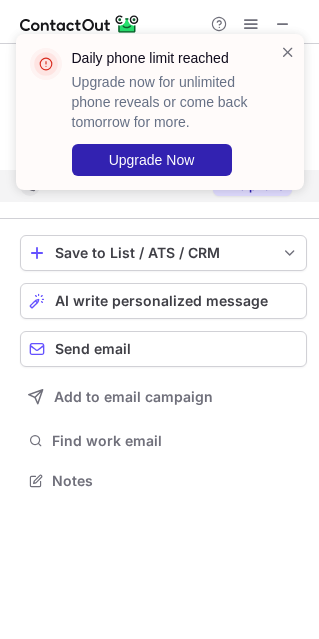 click at bounding box center [288, 52] 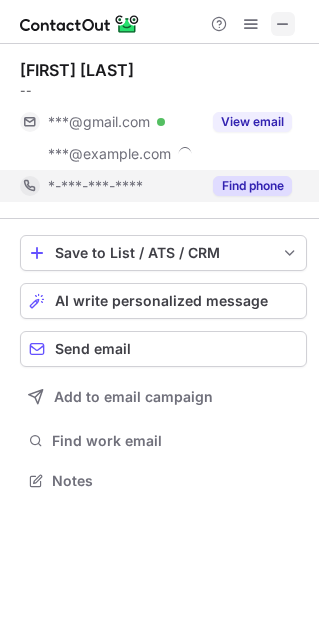 click at bounding box center (283, 24) 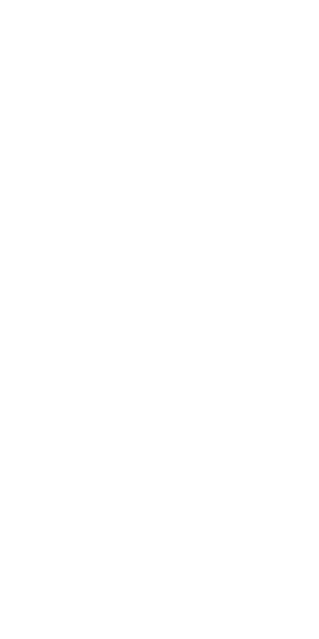 scroll, scrollTop: 0, scrollLeft: 0, axis: both 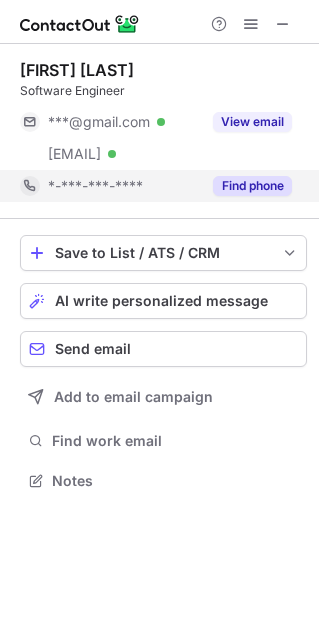 click on "Find phone" at bounding box center [252, 186] 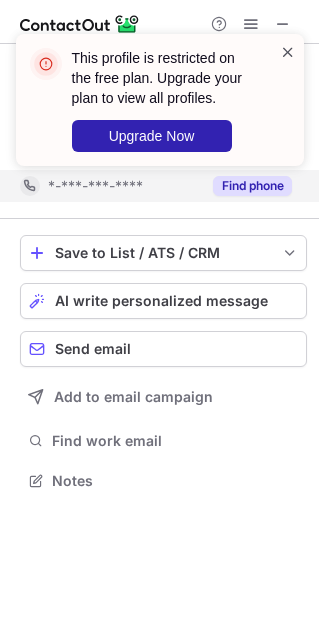 click at bounding box center (288, 52) 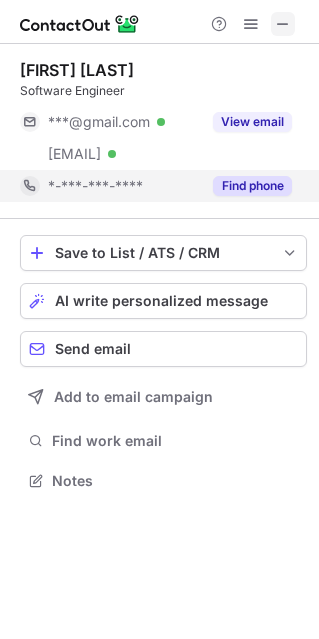 click at bounding box center [283, 24] 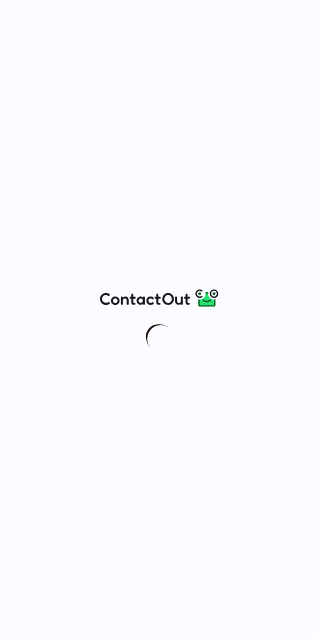 scroll, scrollTop: 0, scrollLeft: 0, axis: both 